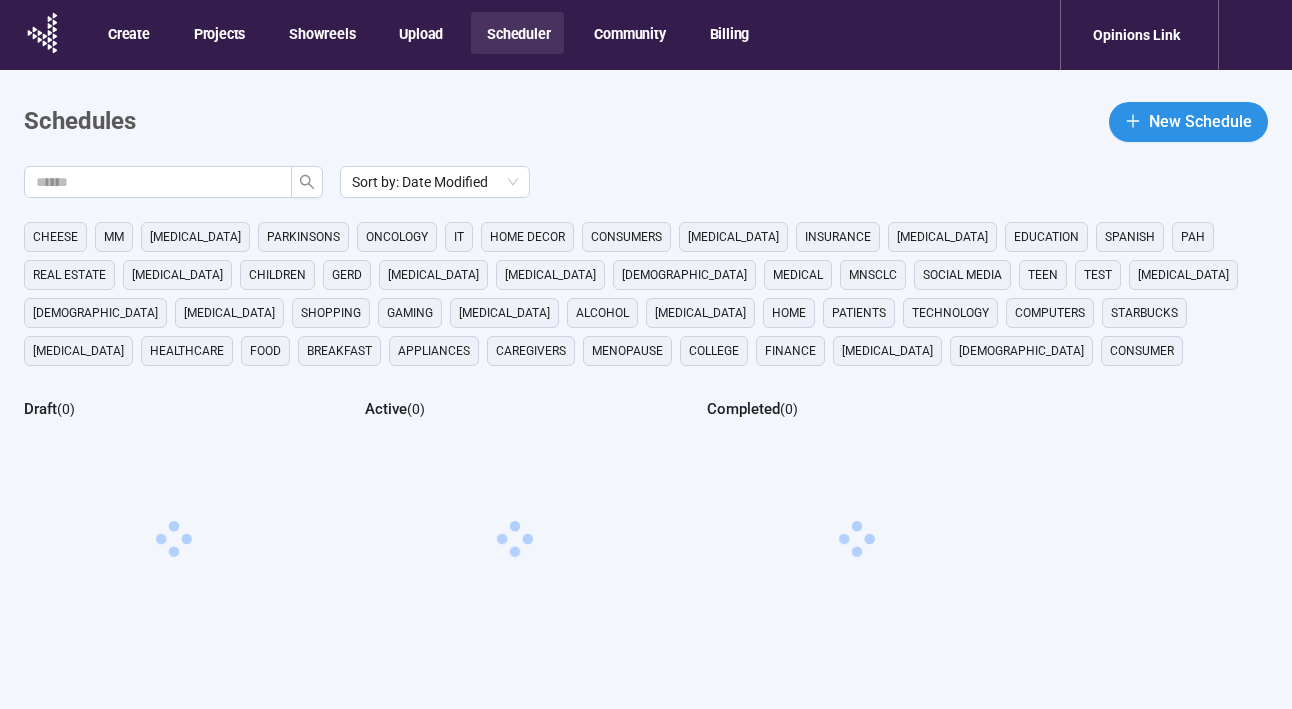 scroll, scrollTop: 0, scrollLeft: 0, axis: both 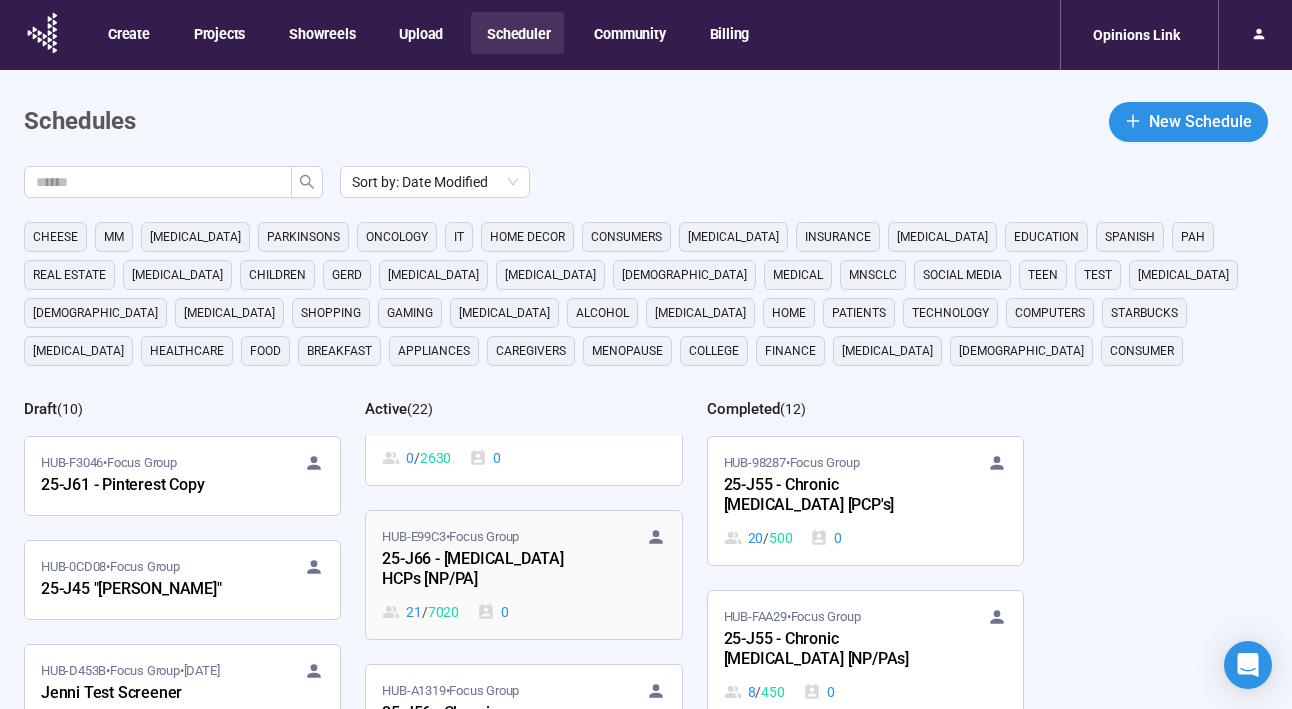 click on "21    /    7020 0" at bounding box center [523, 612] 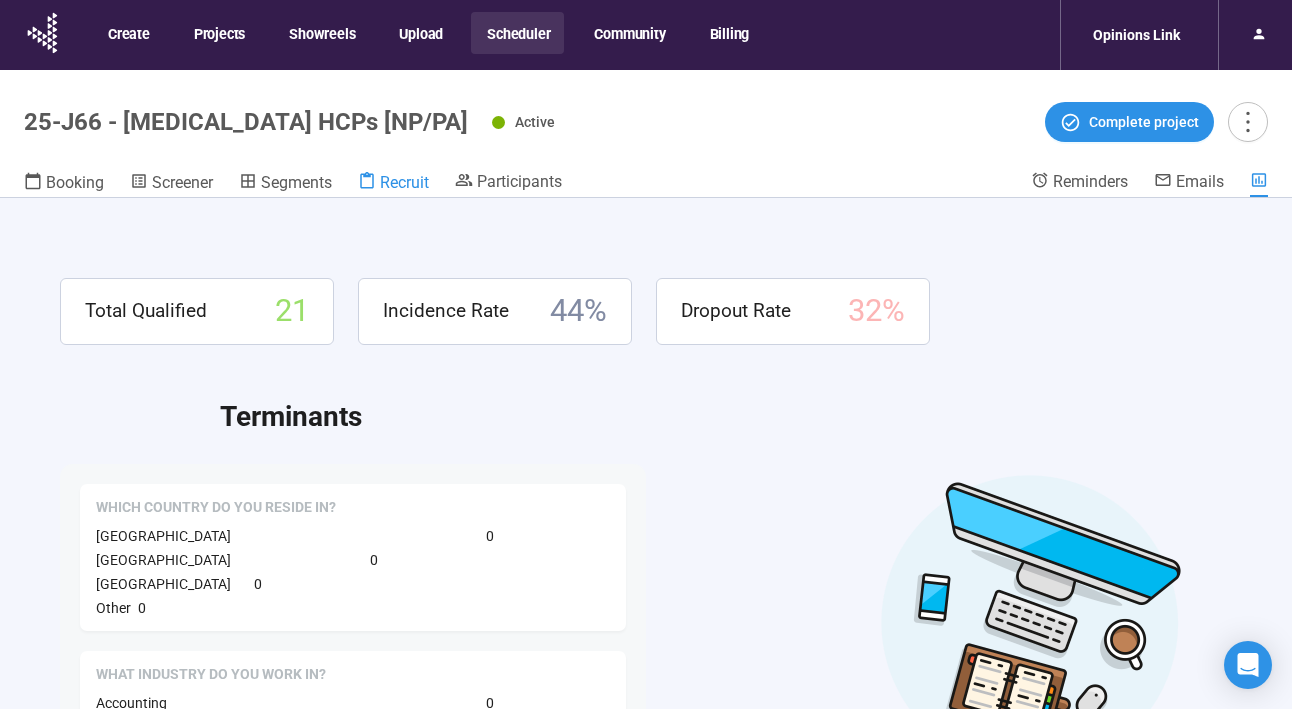 click on "Recruit" at bounding box center [404, 182] 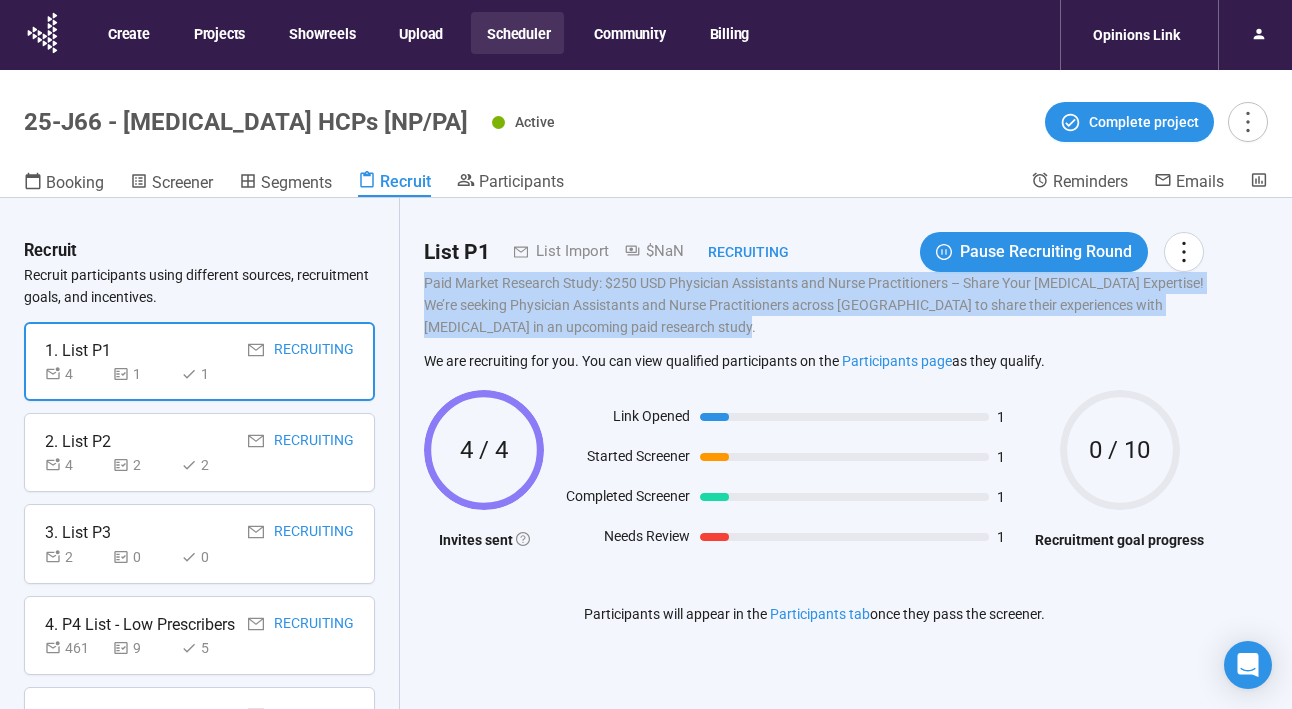 drag, startPoint x: 709, startPoint y: 324, endPoint x: 410, endPoint y: 283, distance: 301.79794 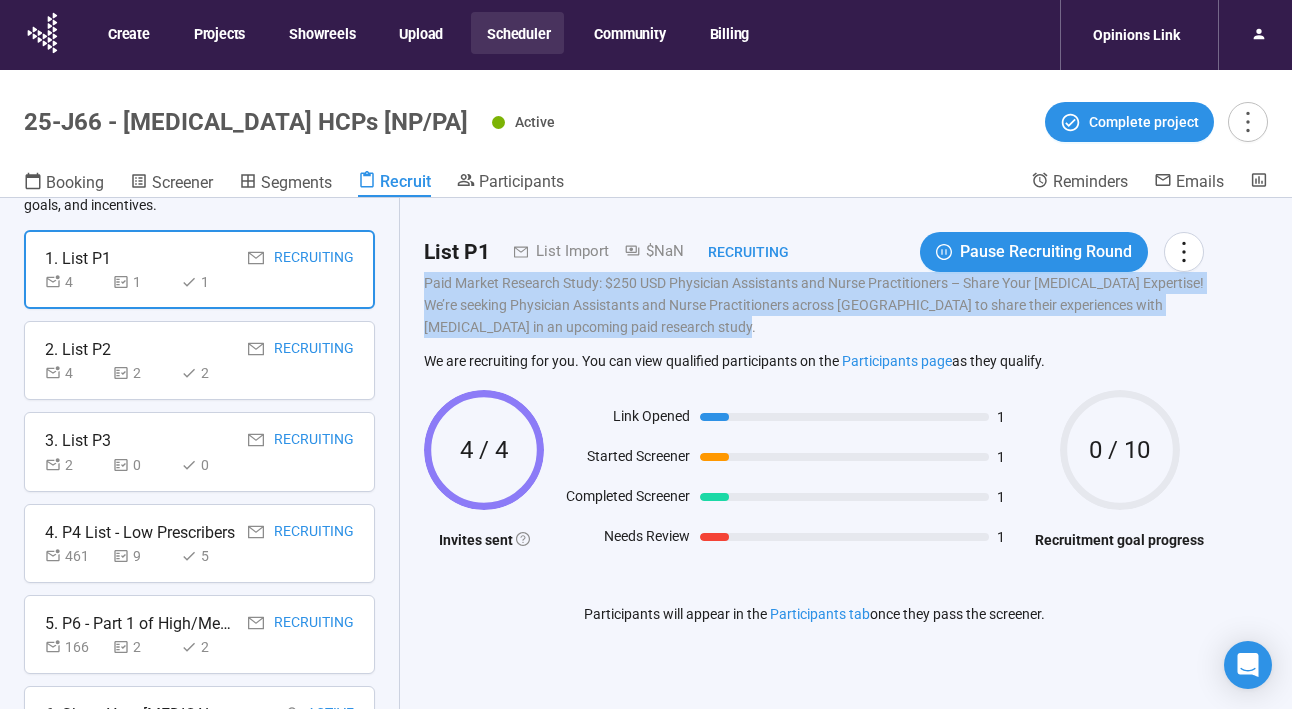 scroll, scrollTop: 443, scrollLeft: 0, axis: vertical 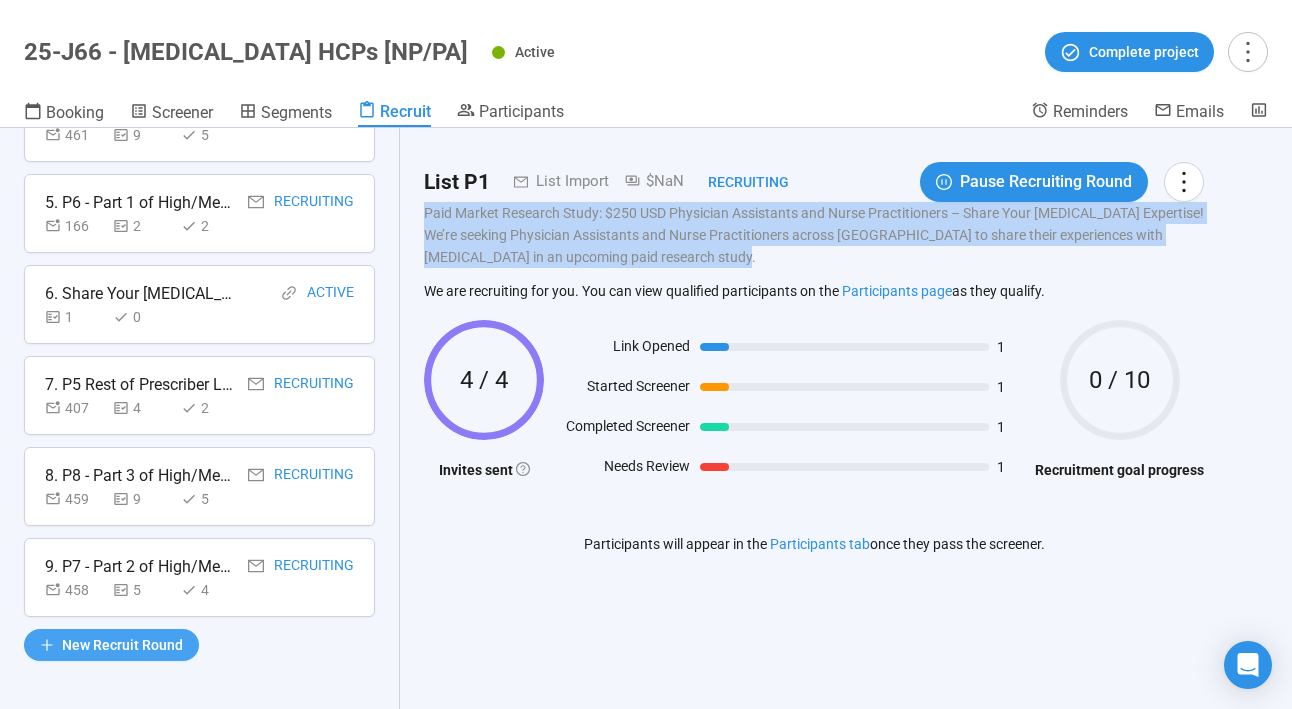 click on "New Recruit Round" at bounding box center [122, 645] 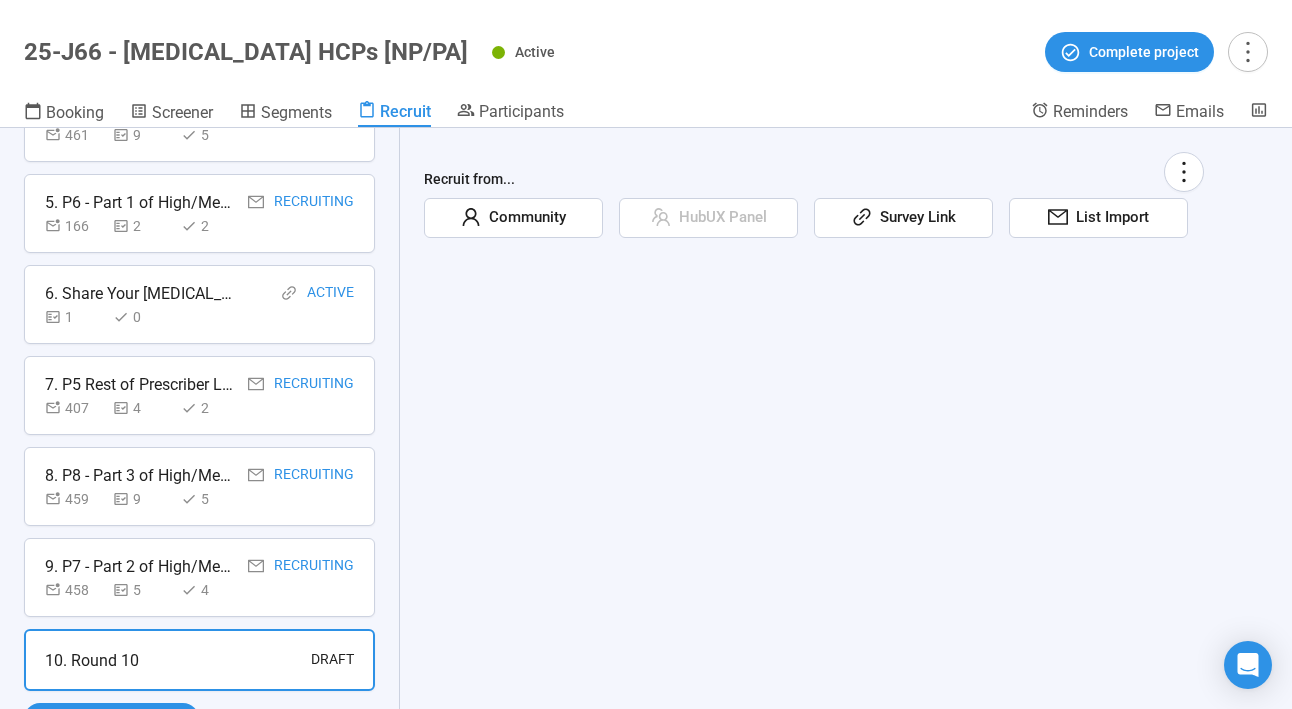 click on "Survey Link" at bounding box center [914, 218] 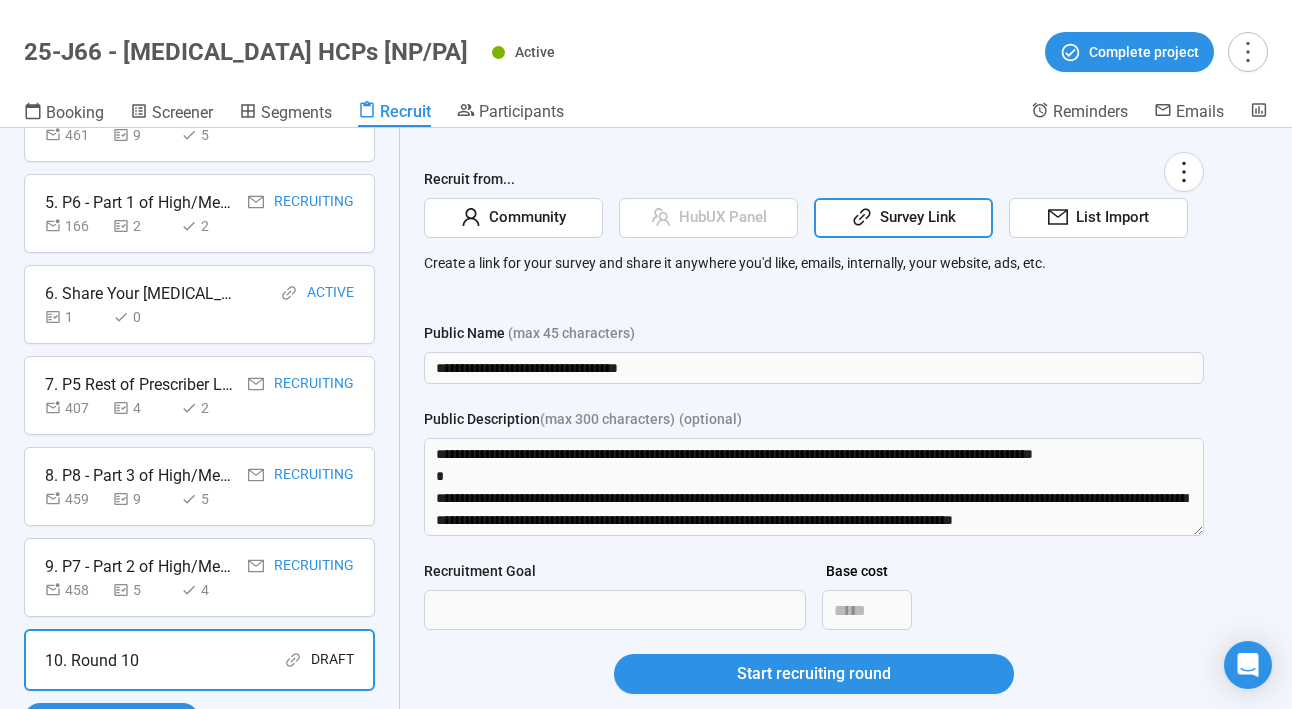 click 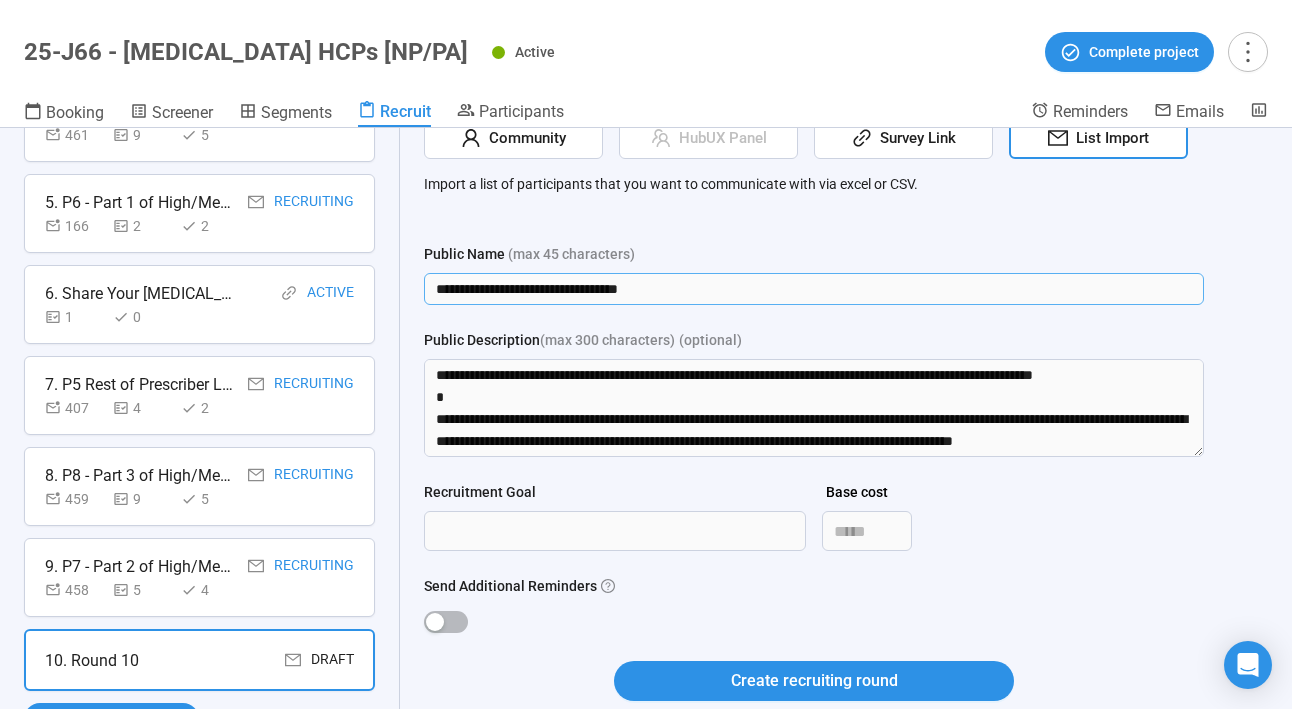 scroll, scrollTop: 108, scrollLeft: 0, axis: vertical 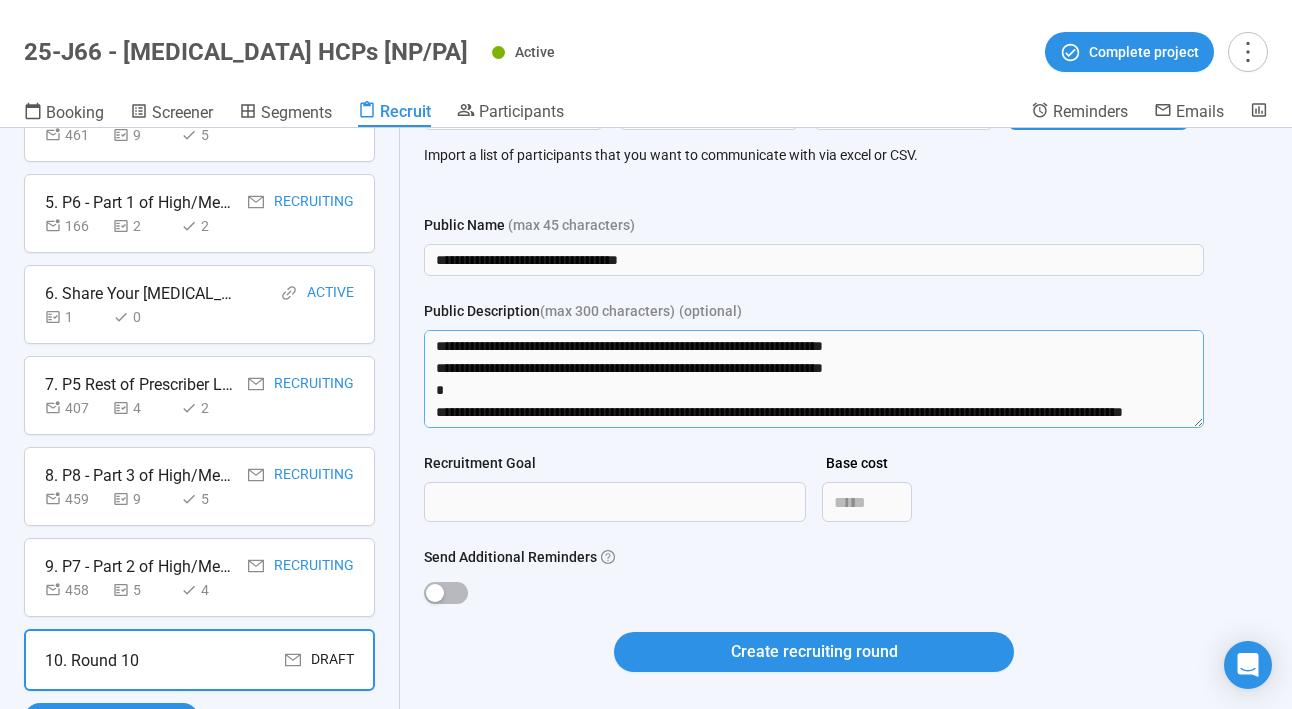 drag, startPoint x: 716, startPoint y: 381, endPoint x: 793, endPoint y: 520, distance: 158.90248 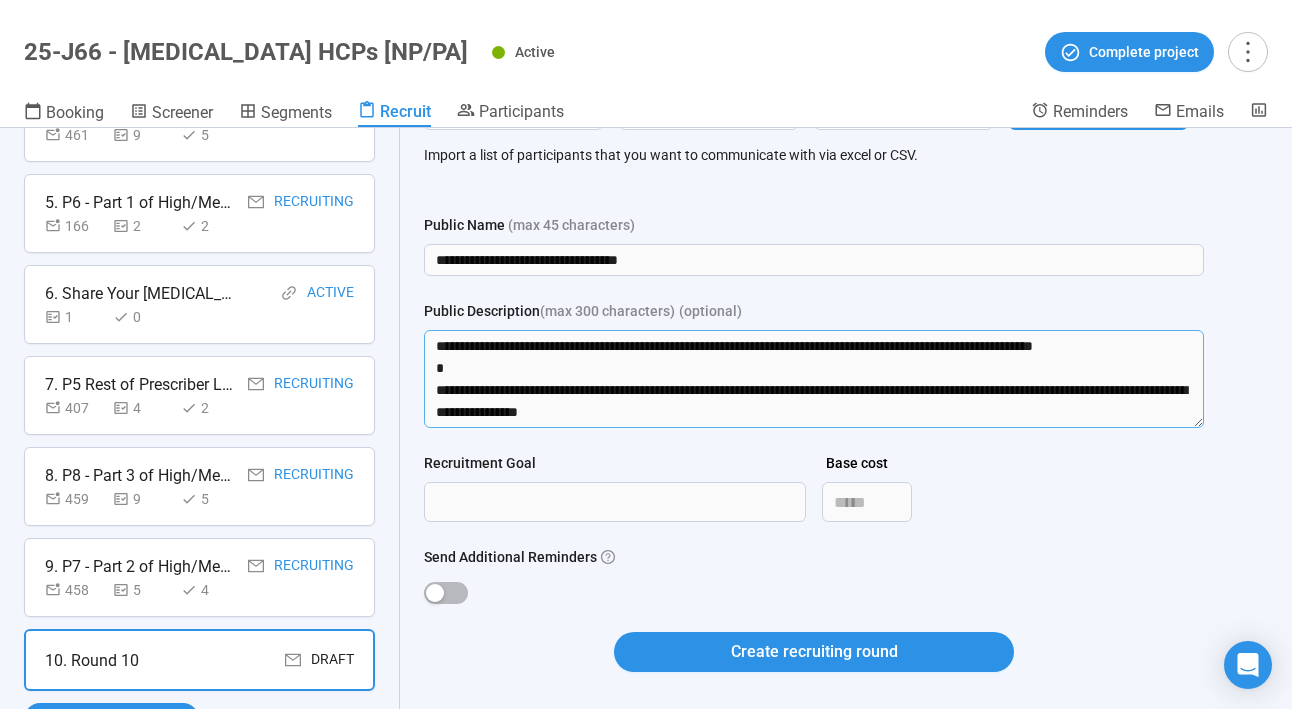 scroll, scrollTop: 22, scrollLeft: 0, axis: vertical 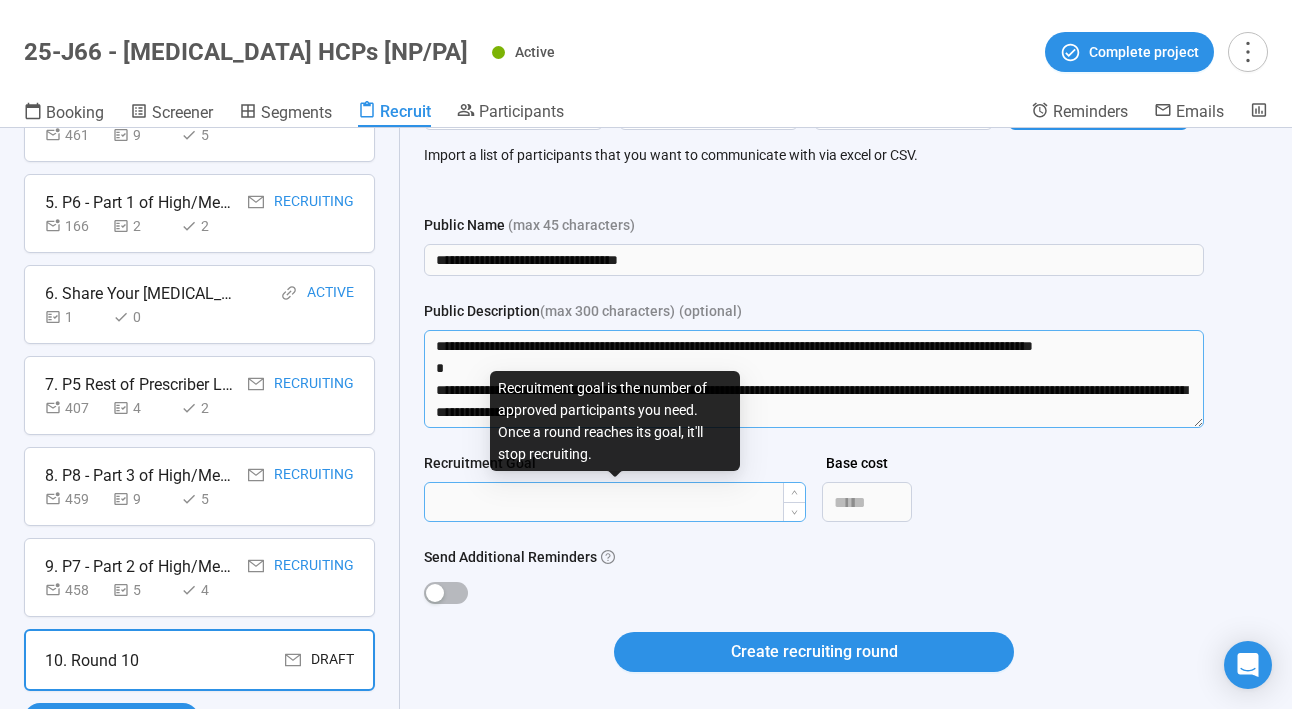 type on "**********" 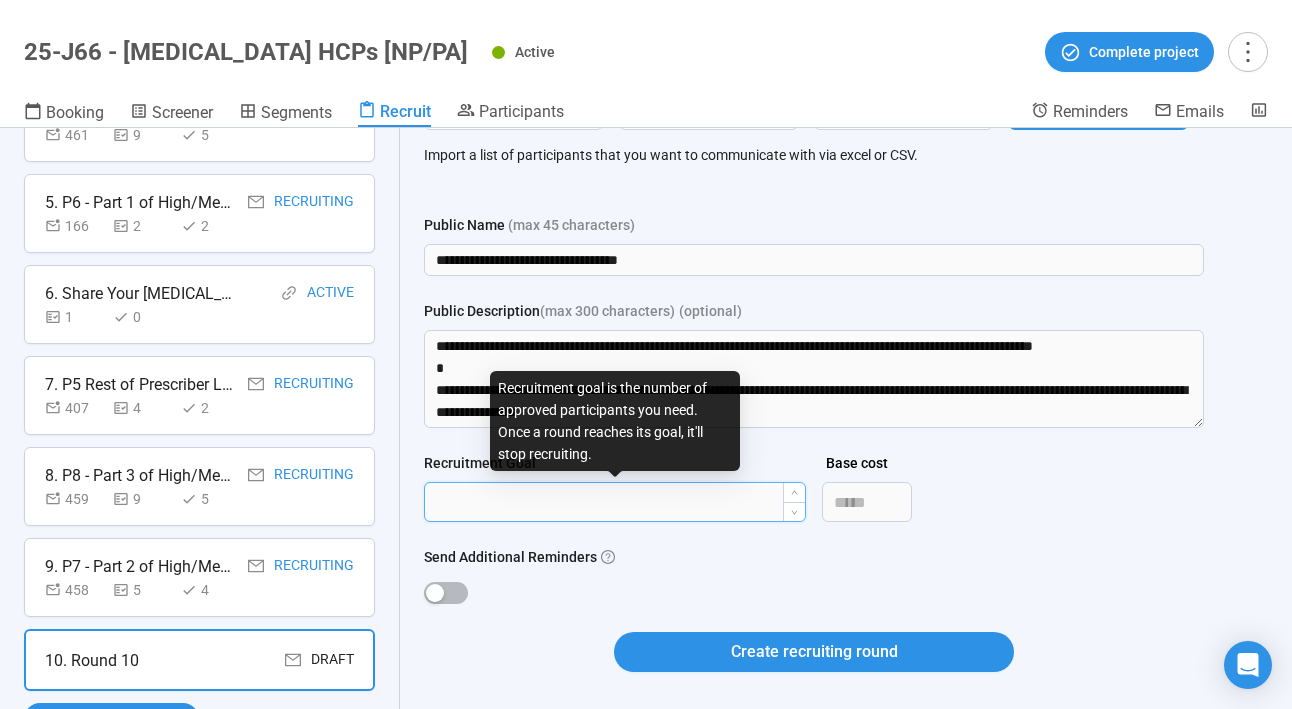 click on "Recruitment Goal" at bounding box center (615, 502) 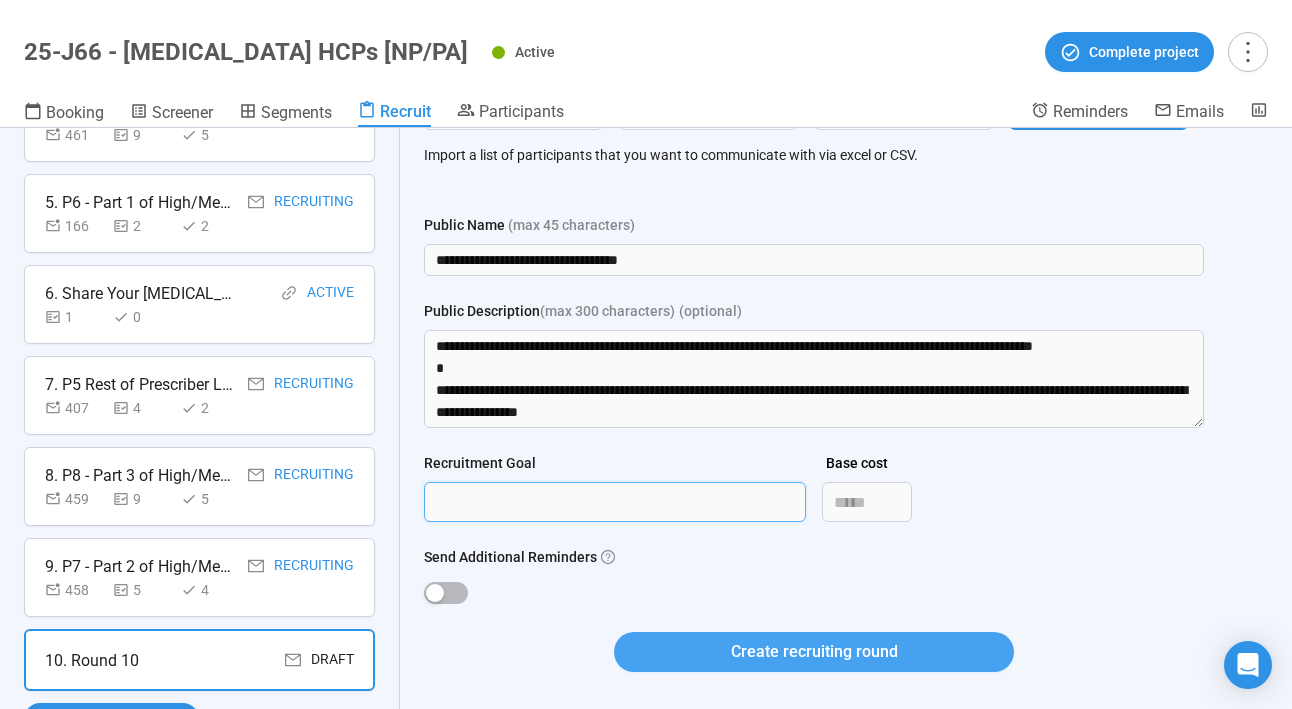 type on "***" 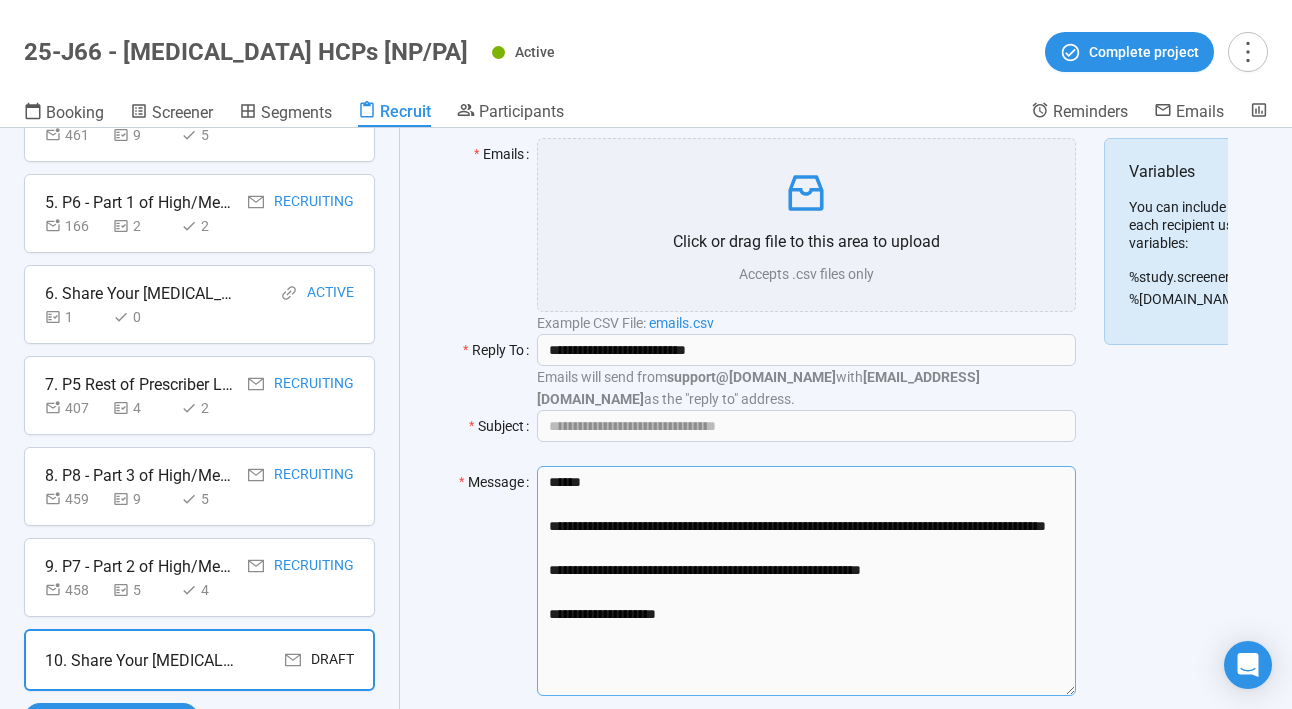 scroll, scrollTop: 231, scrollLeft: 0, axis: vertical 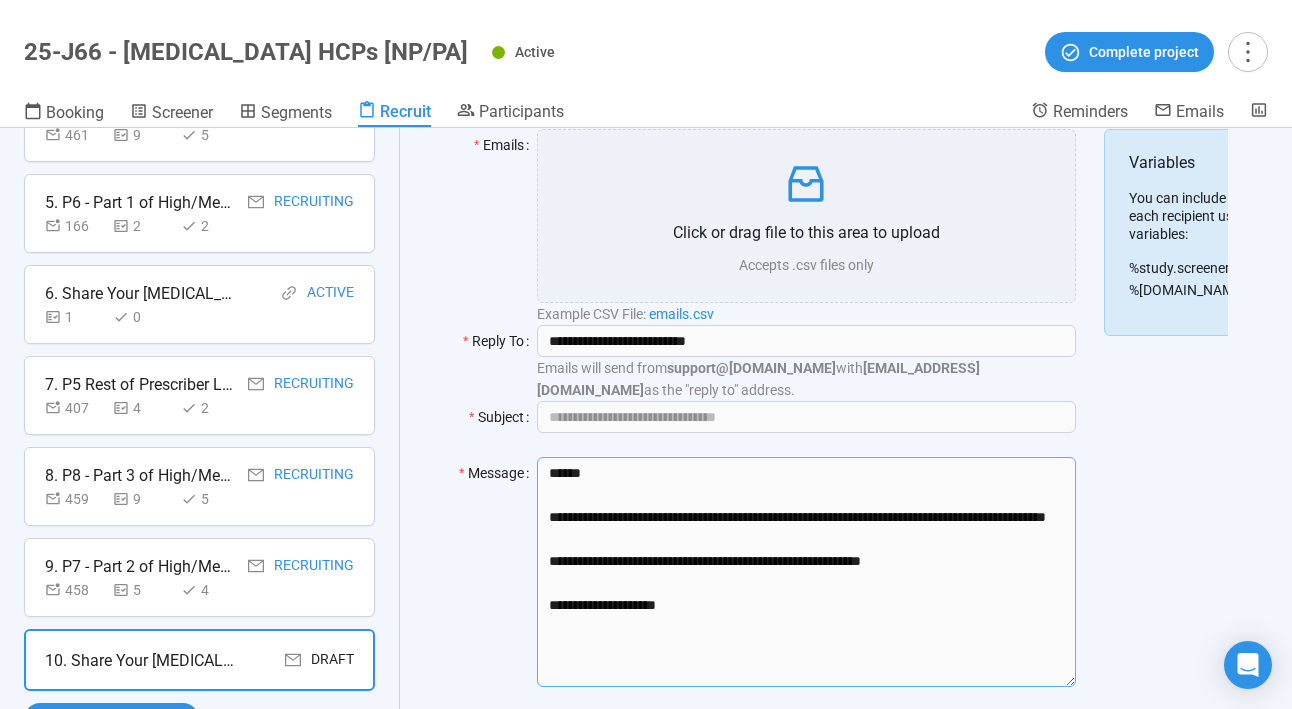 click on "**********" at bounding box center [806, 572] 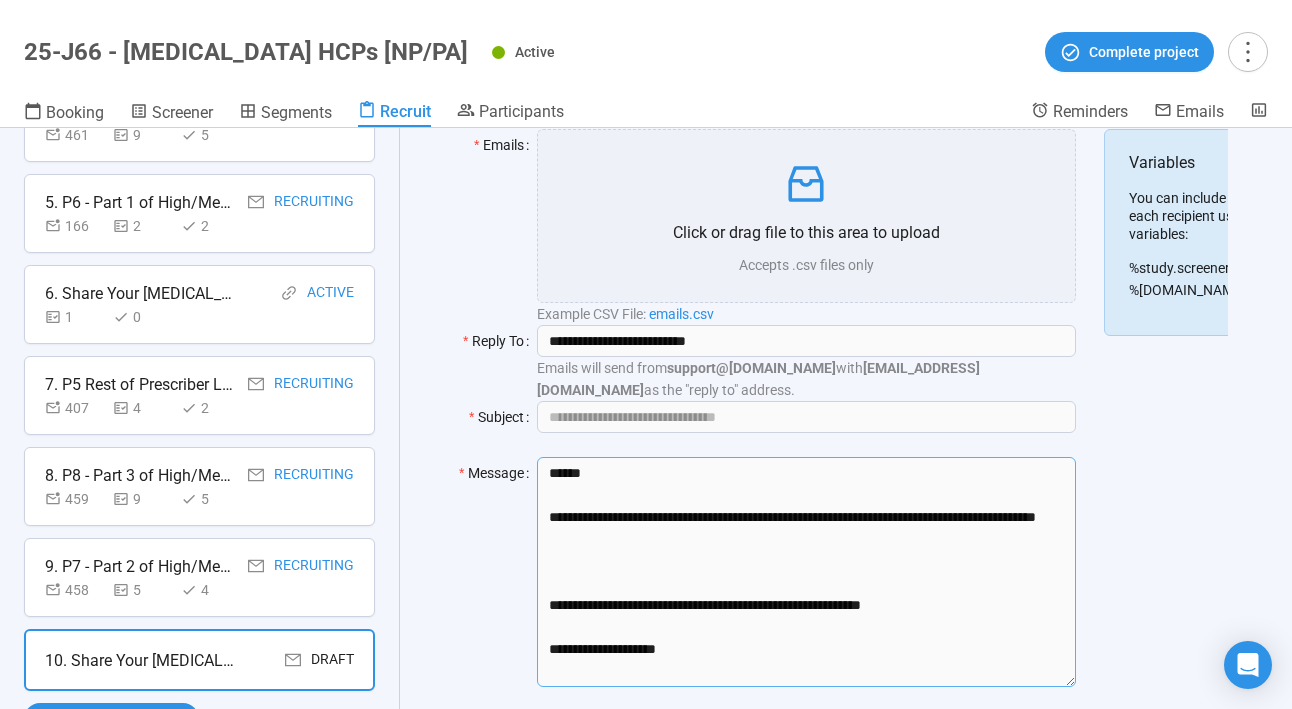 paste on "**********" 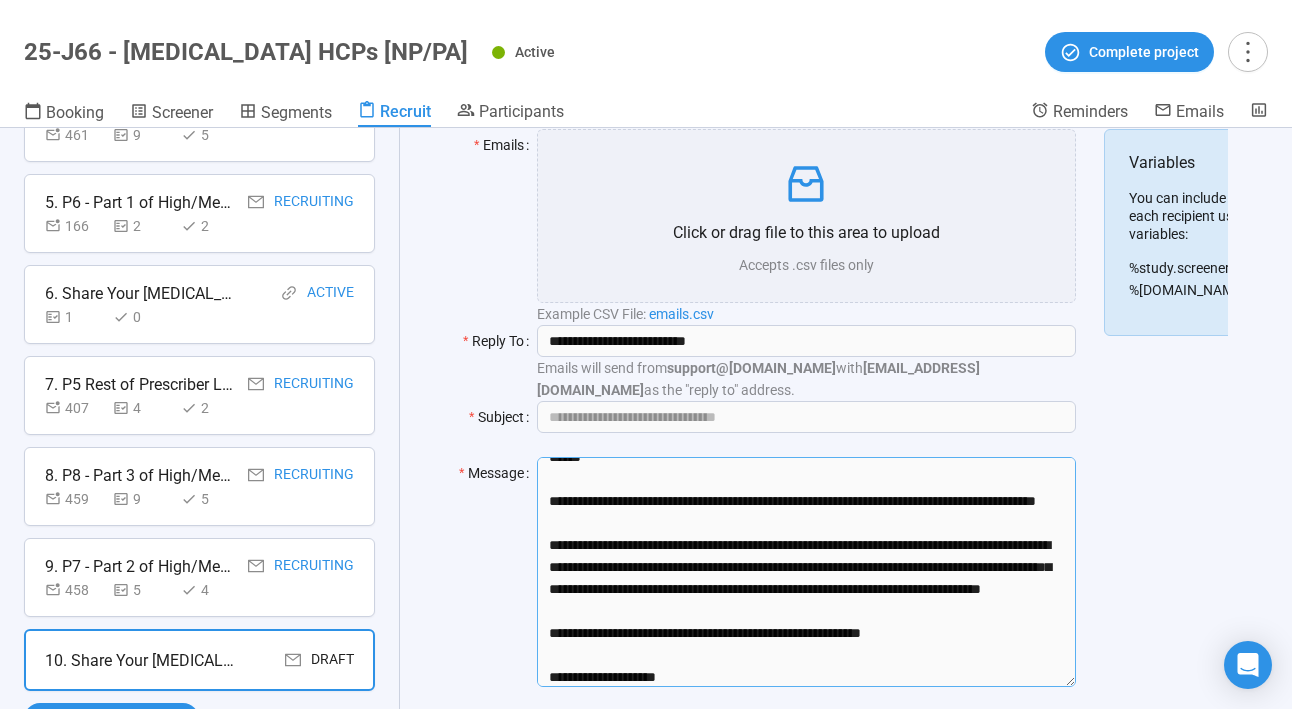 scroll, scrollTop: 0, scrollLeft: 0, axis: both 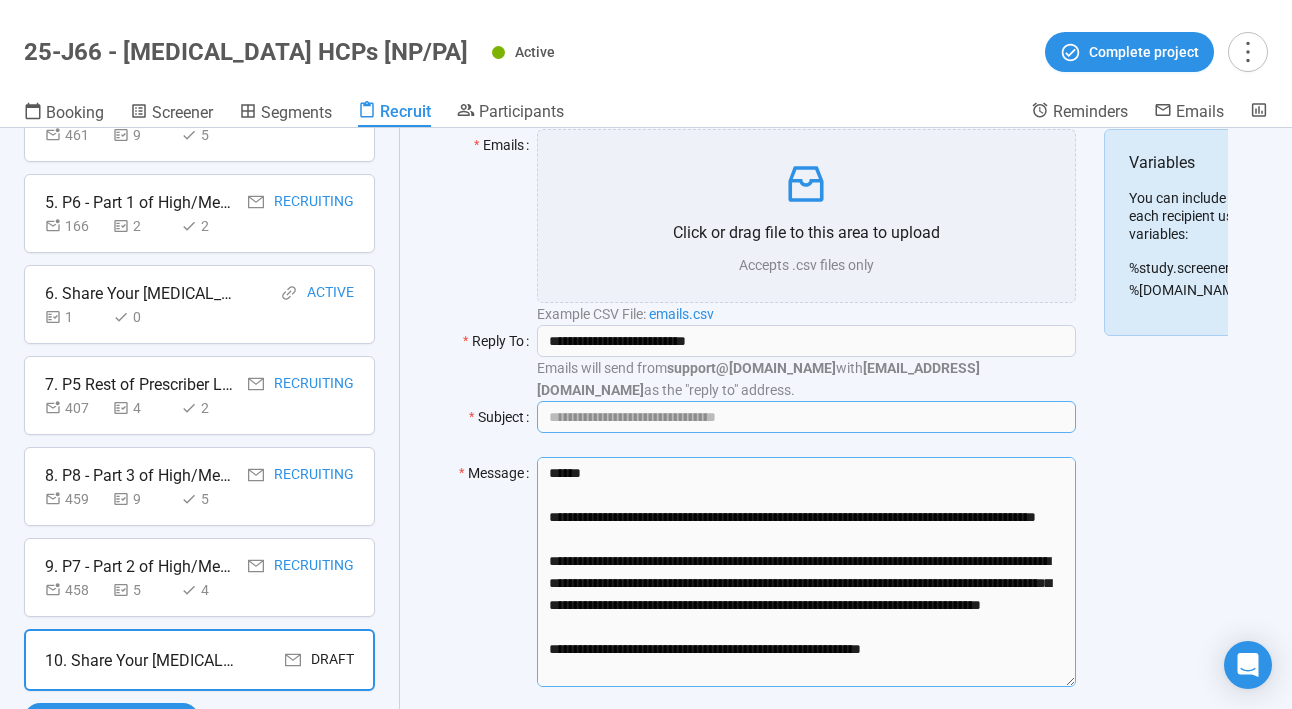 type on "**********" 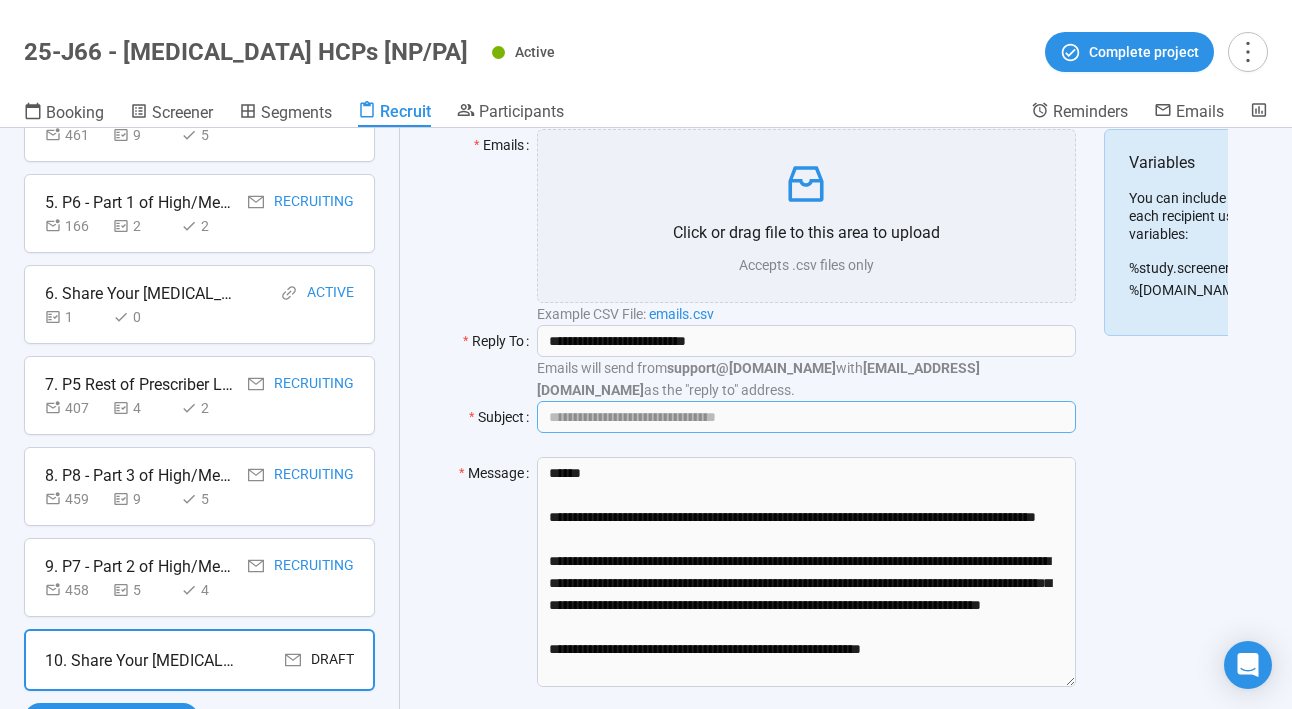 click on "Subject" at bounding box center (806, 417) 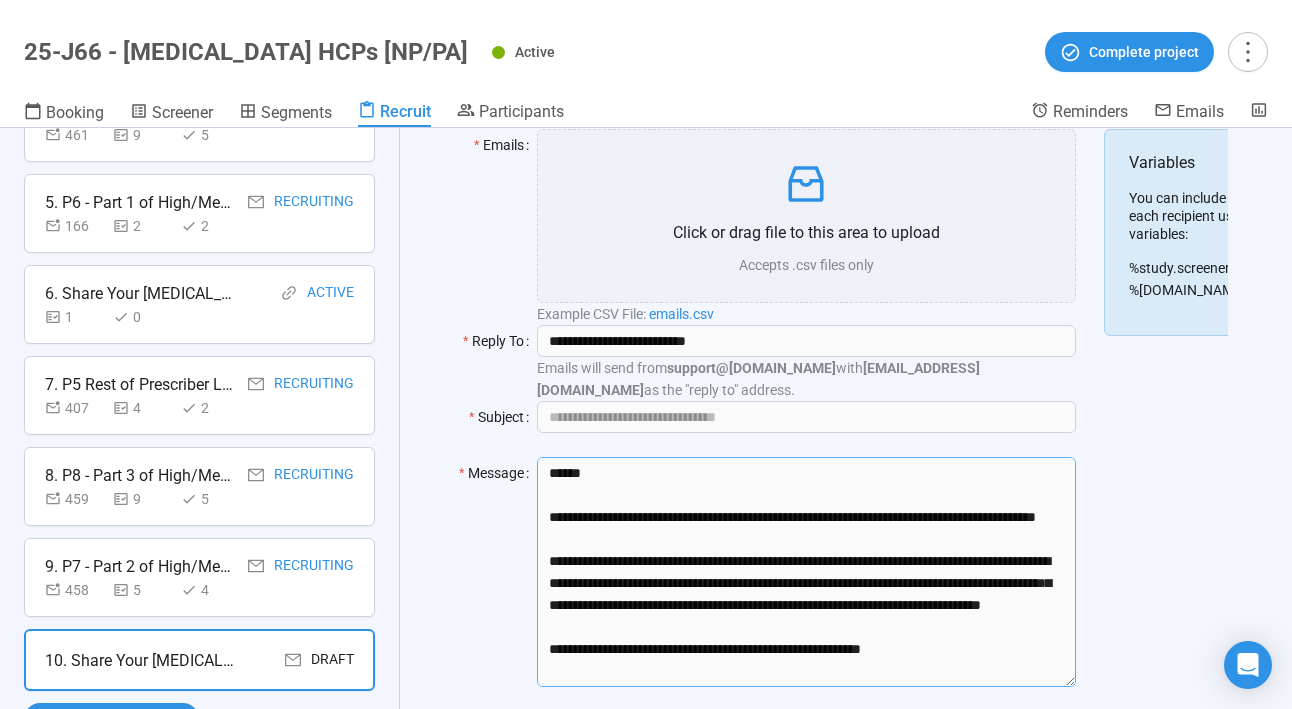 drag, startPoint x: 671, startPoint y: 541, endPoint x: 923, endPoint y: 518, distance: 253.04742 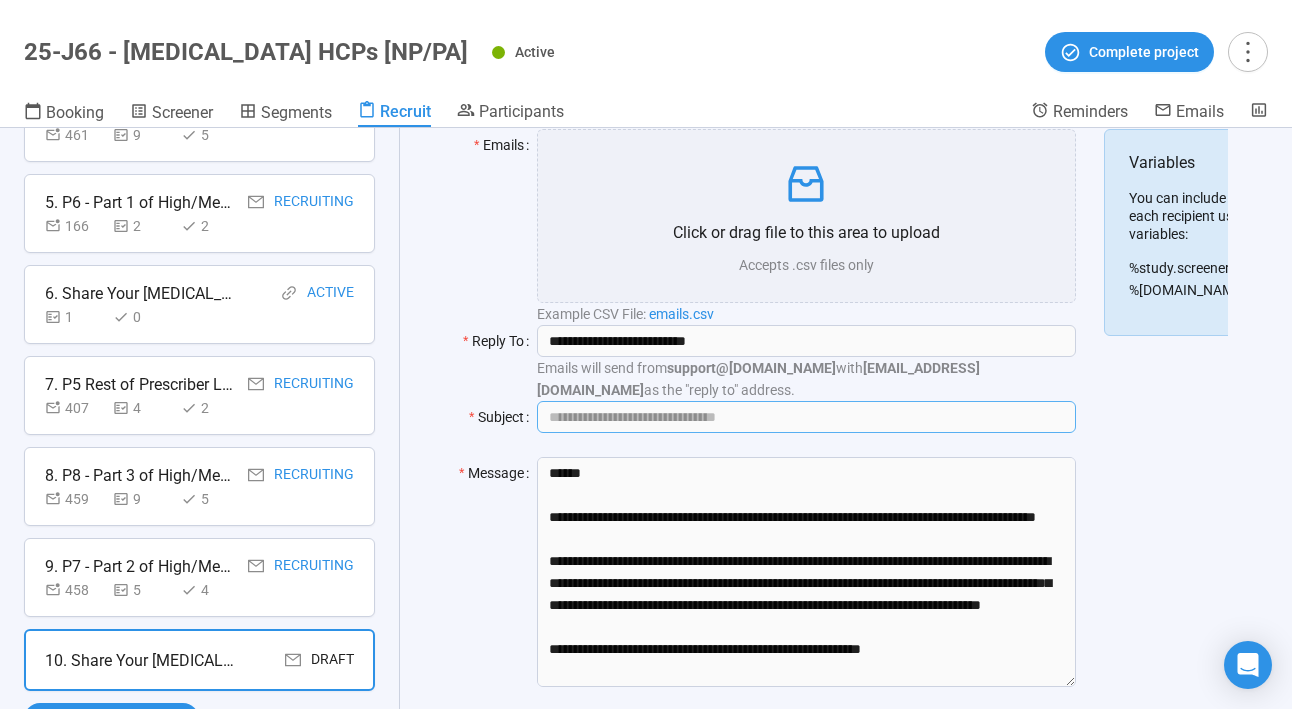 click on "Subject" at bounding box center (806, 417) 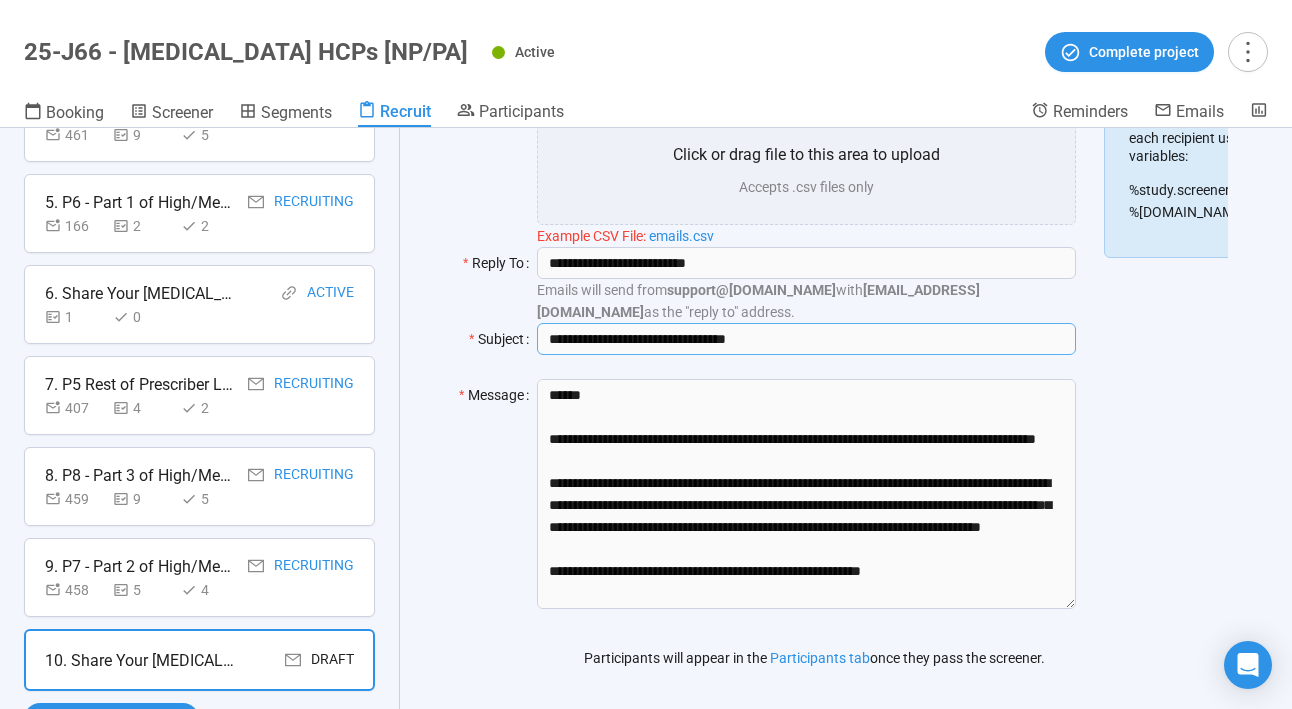 scroll, scrollTop: 306, scrollLeft: 0, axis: vertical 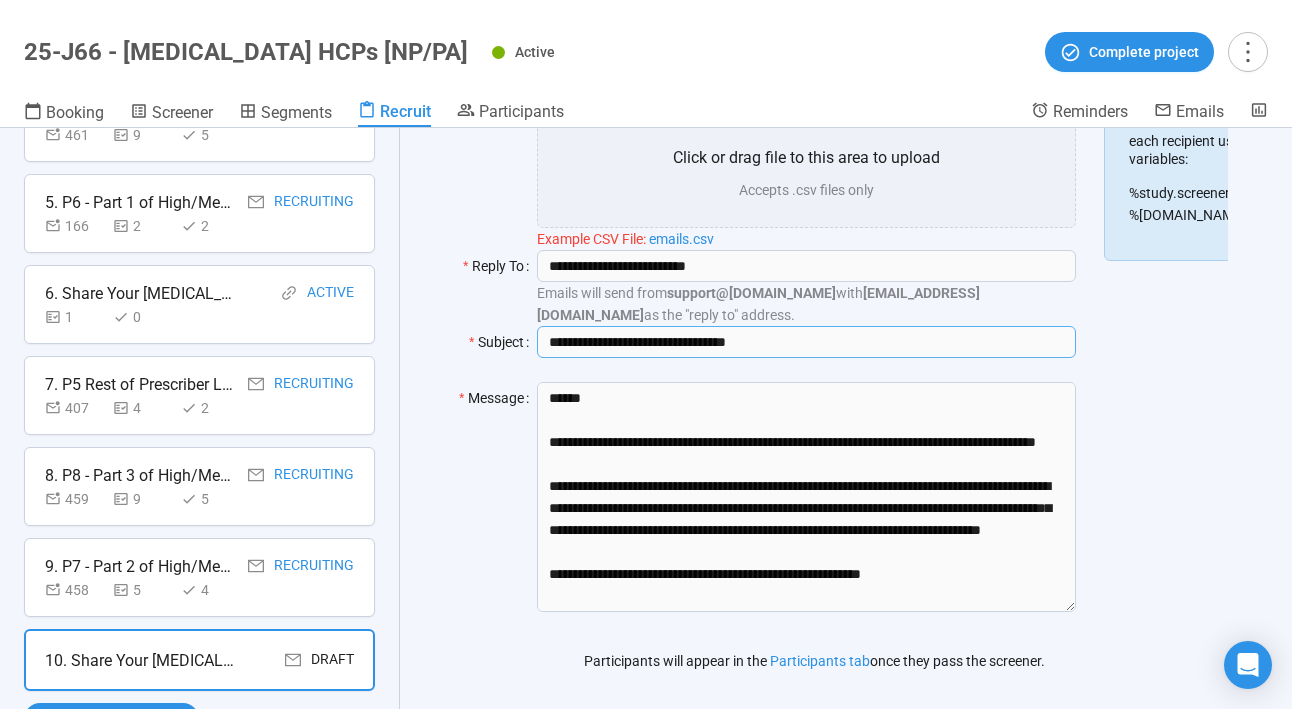 type on "**********" 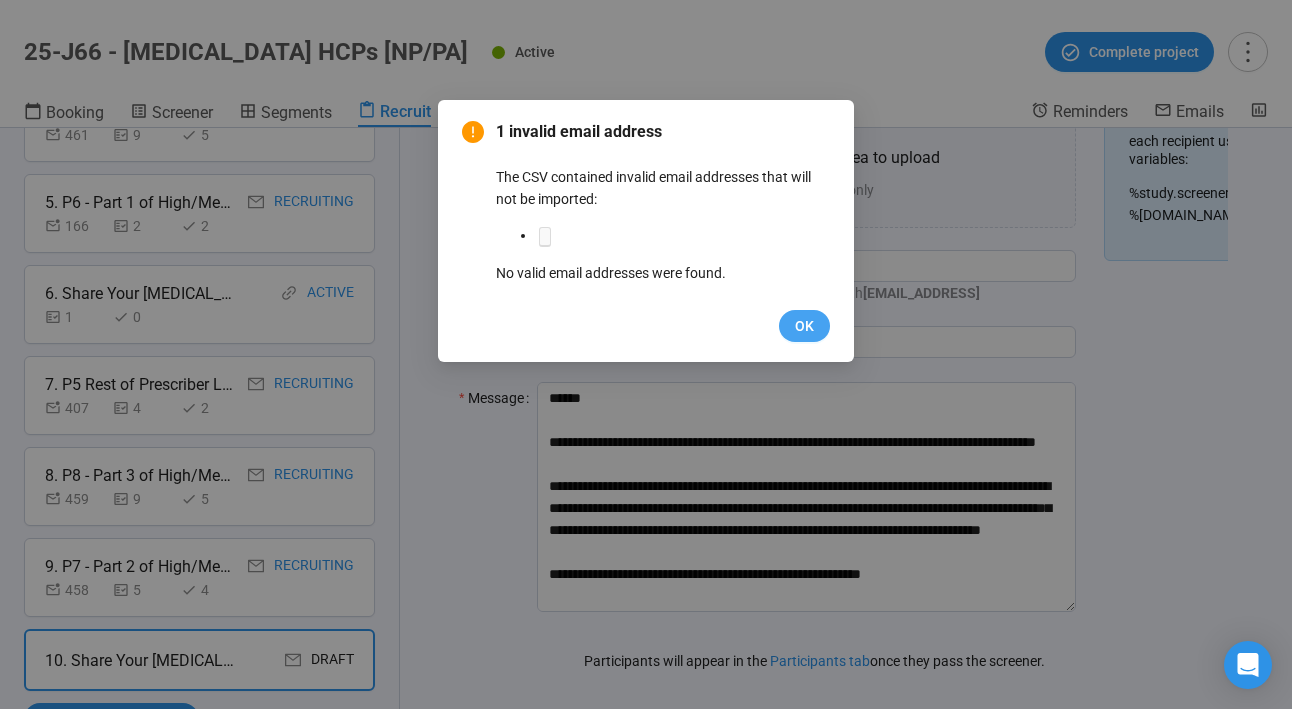 click on "OK" at bounding box center [804, 326] 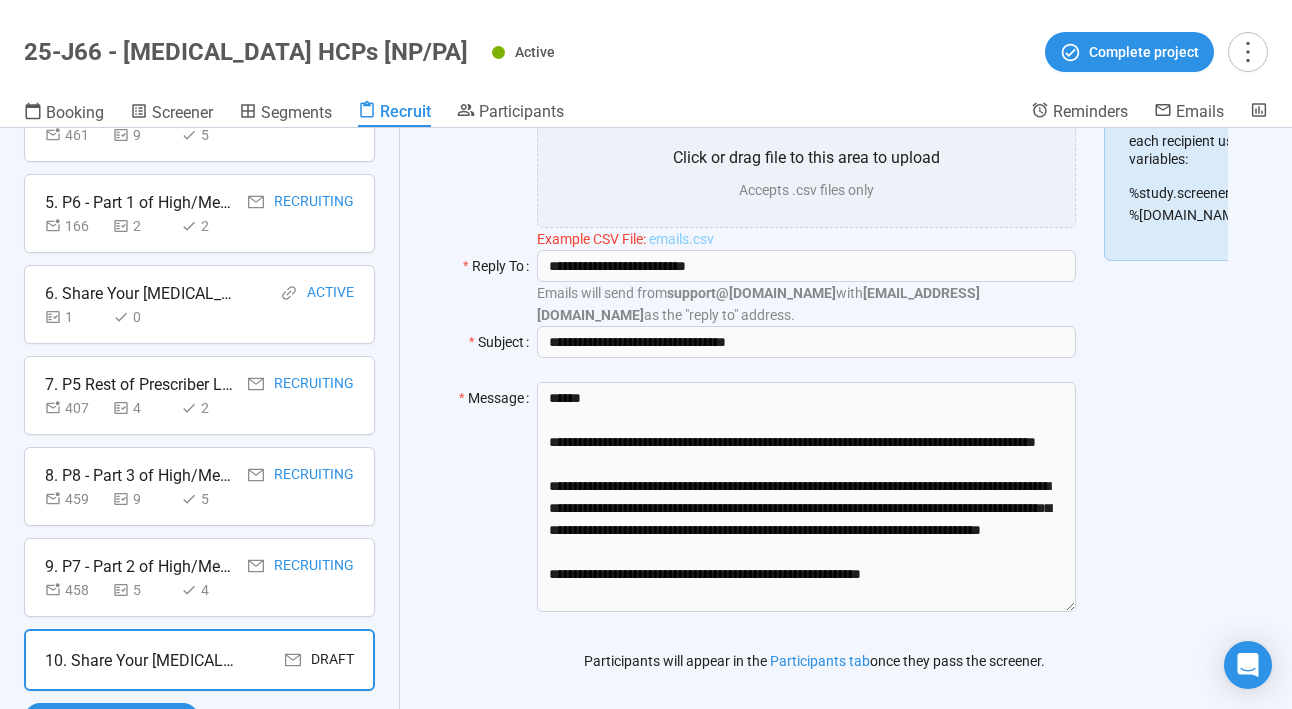 click on "emails.csv" at bounding box center [681, 239] 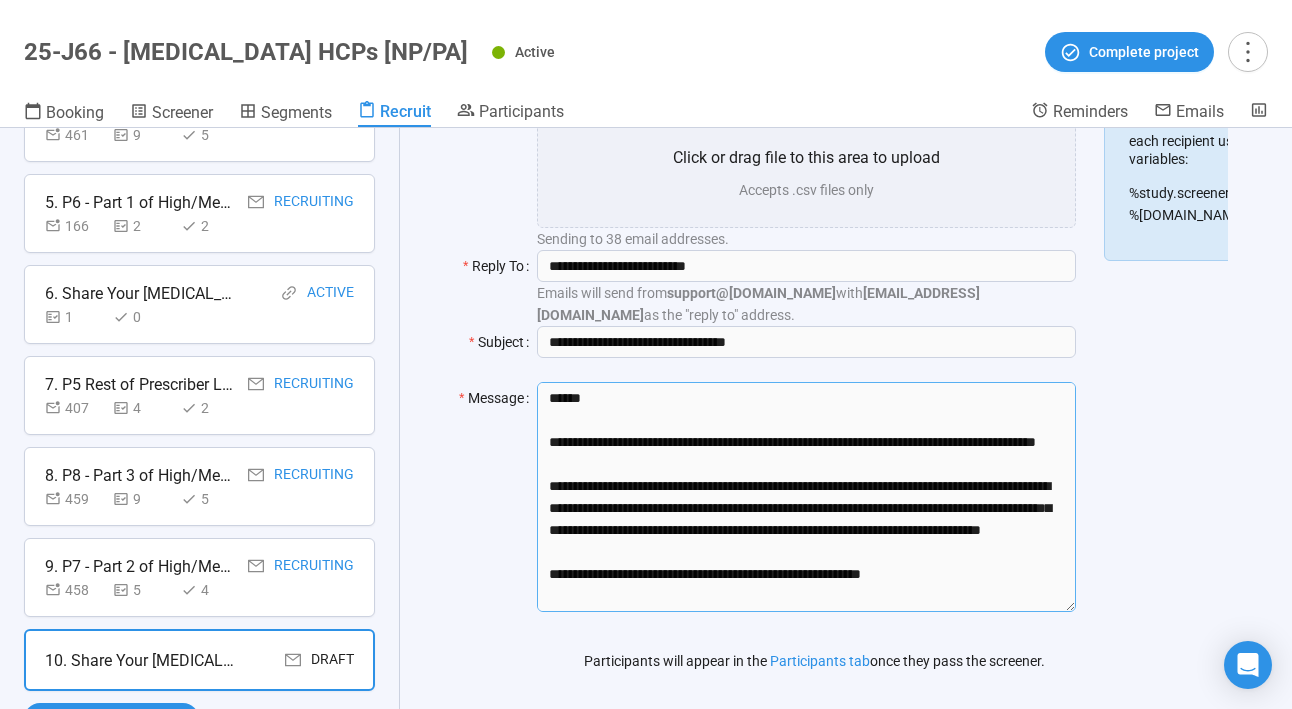 scroll, scrollTop: 66, scrollLeft: 0, axis: vertical 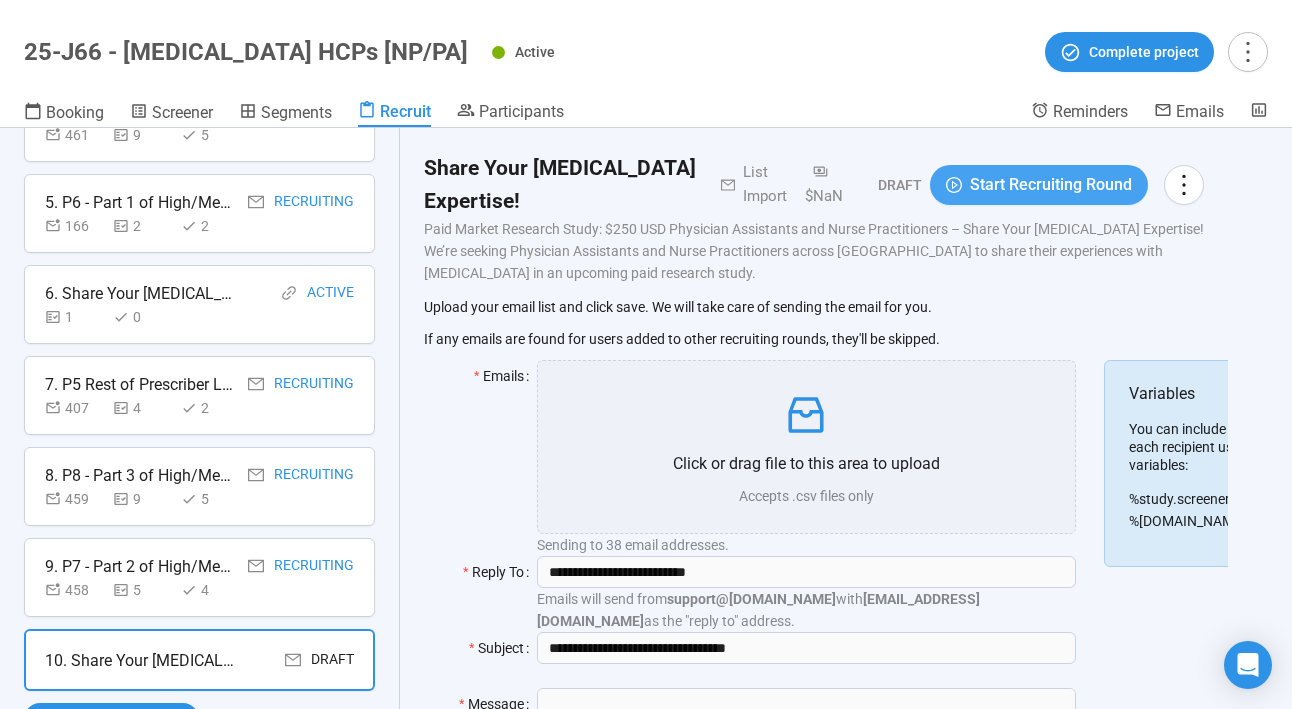 click on "Start Recruiting Round" at bounding box center (1051, 184) 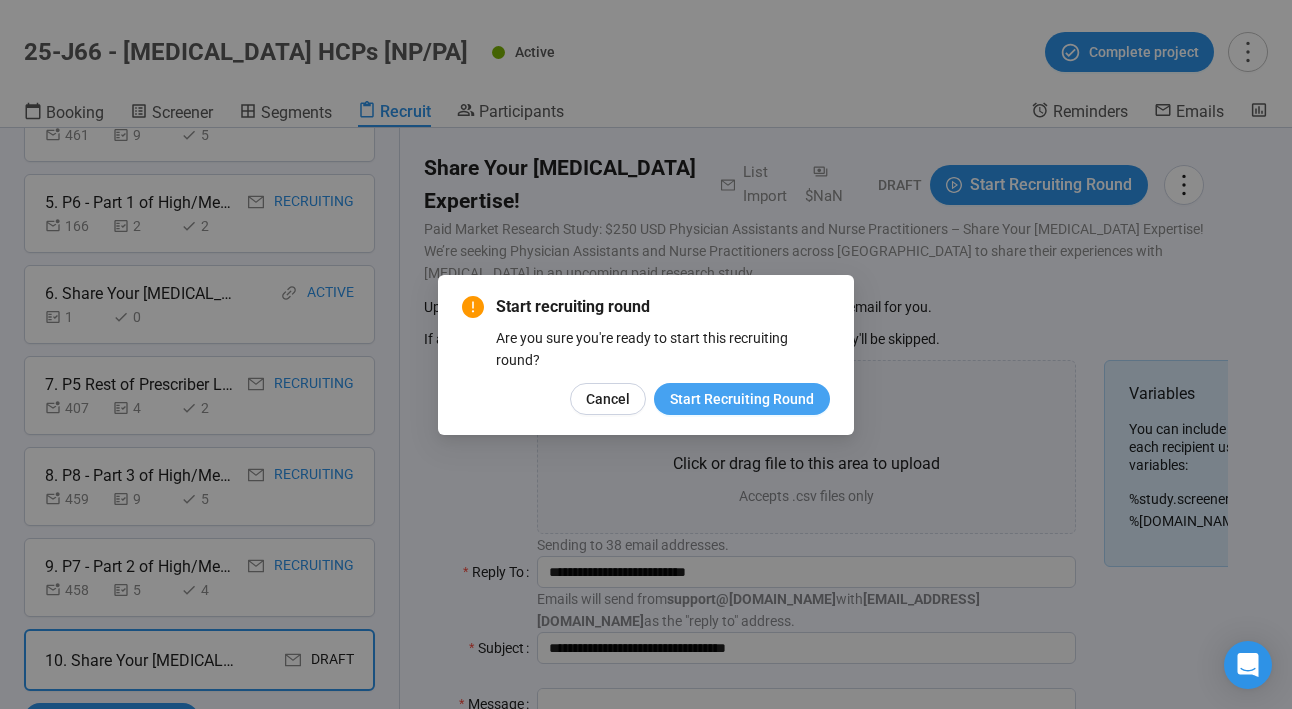 click on "Start Recruiting Round" at bounding box center (742, 399) 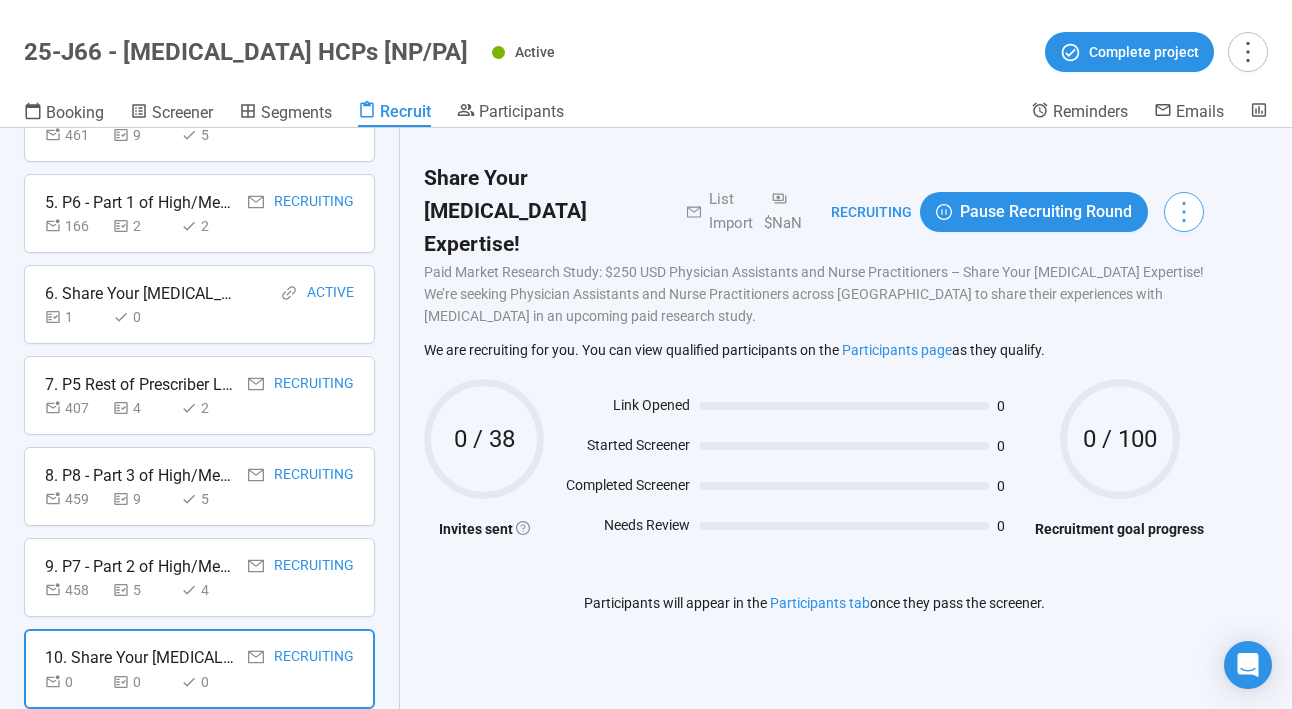 click 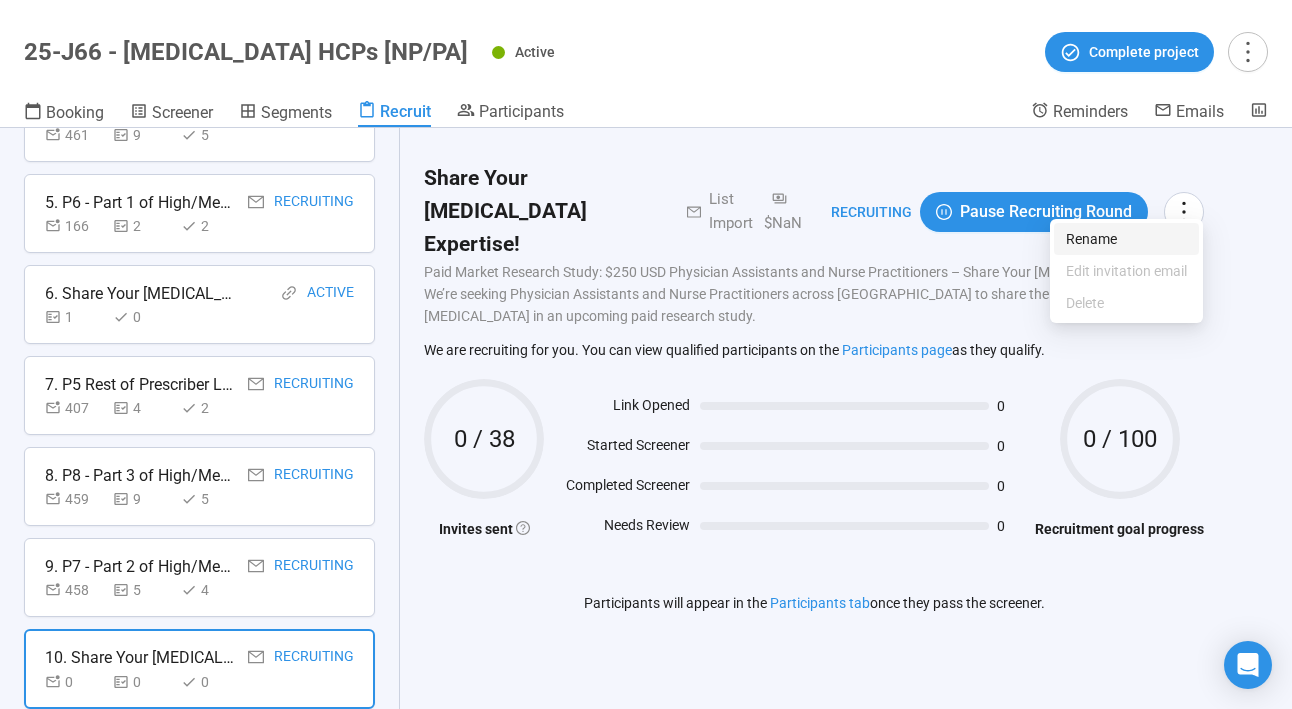 click on "Rename" at bounding box center [1126, 239] 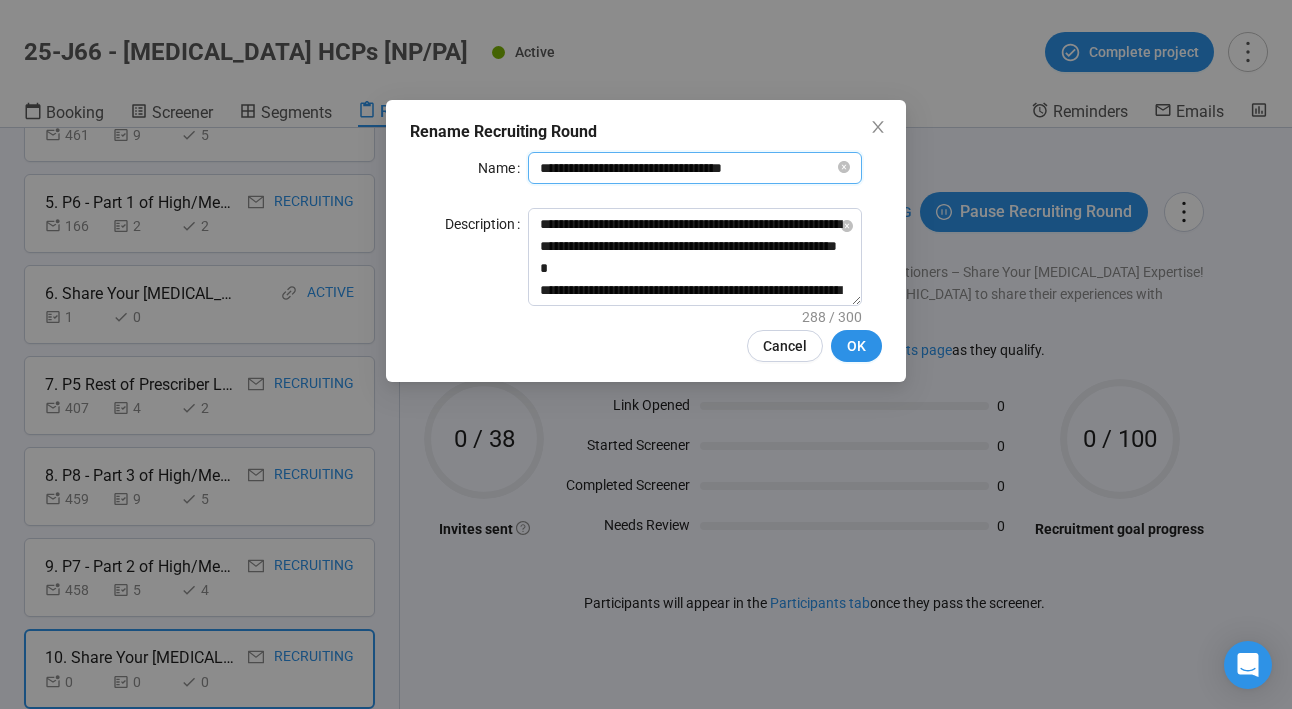 drag, startPoint x: 763, startPoint y: 163, endPoint x: 514, endPoint y: 163, distance: 249 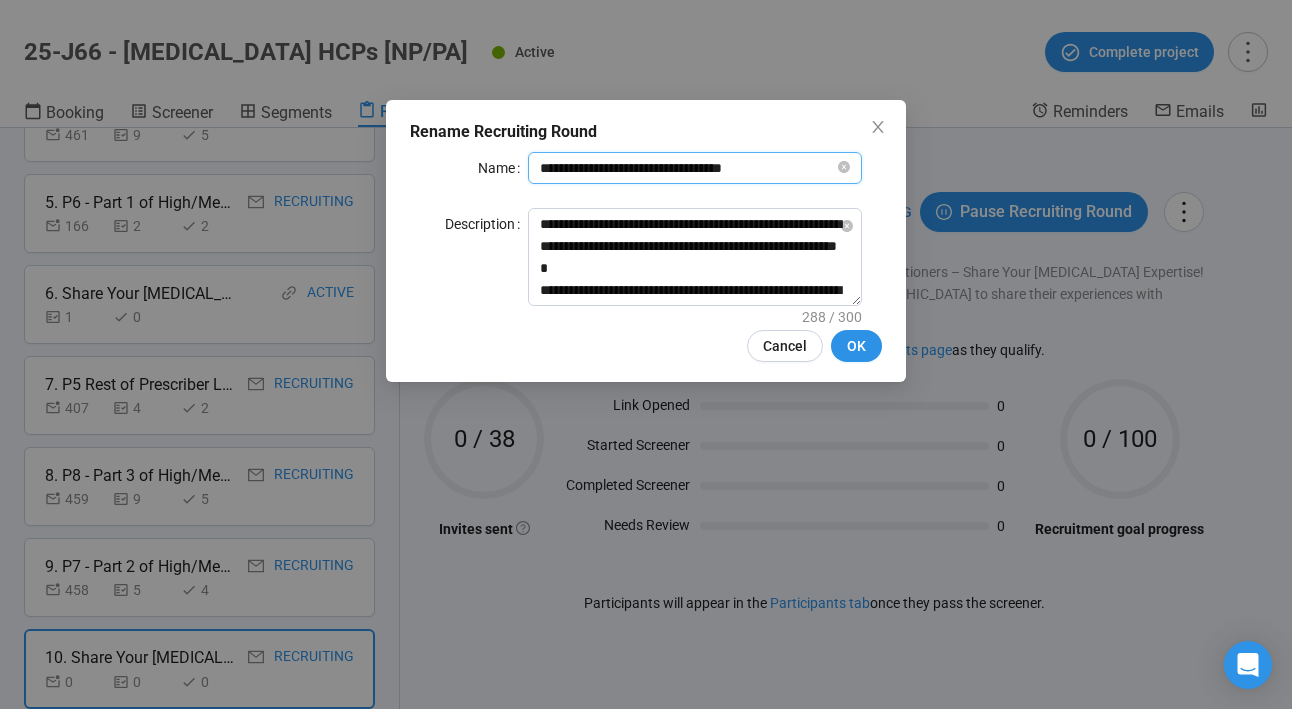 type on "*" 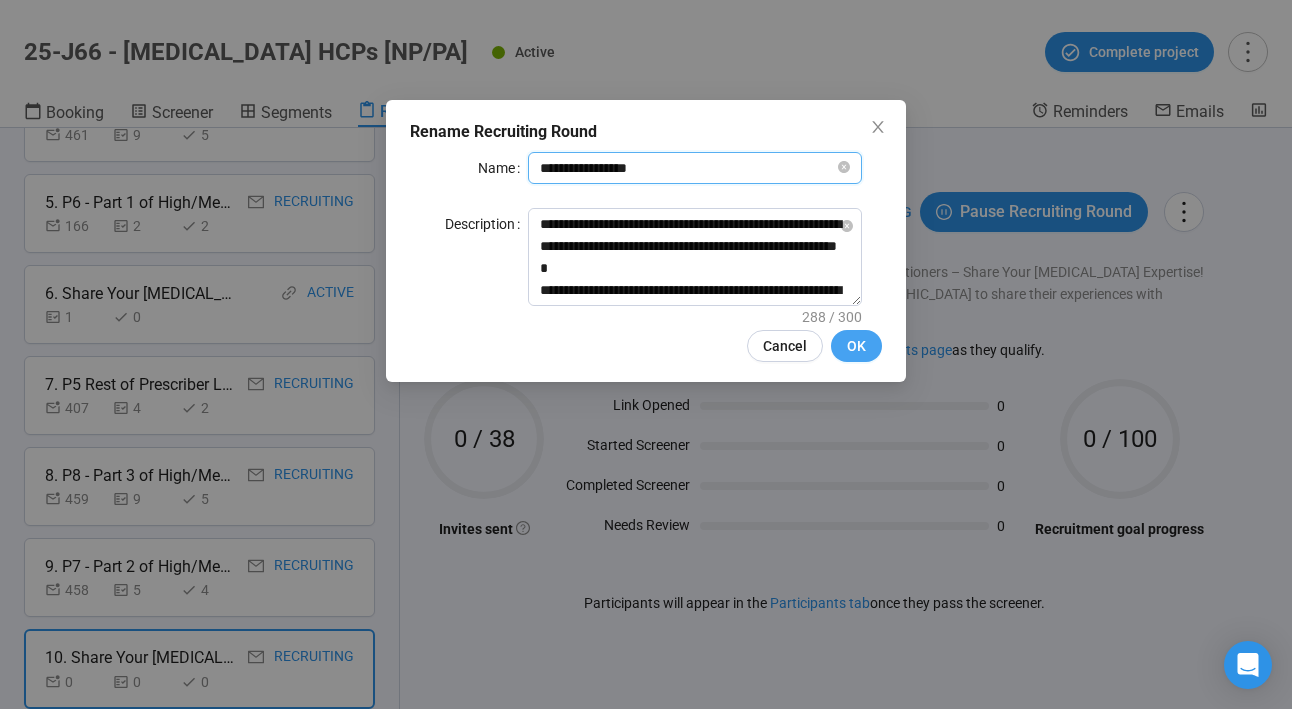type on "**********" 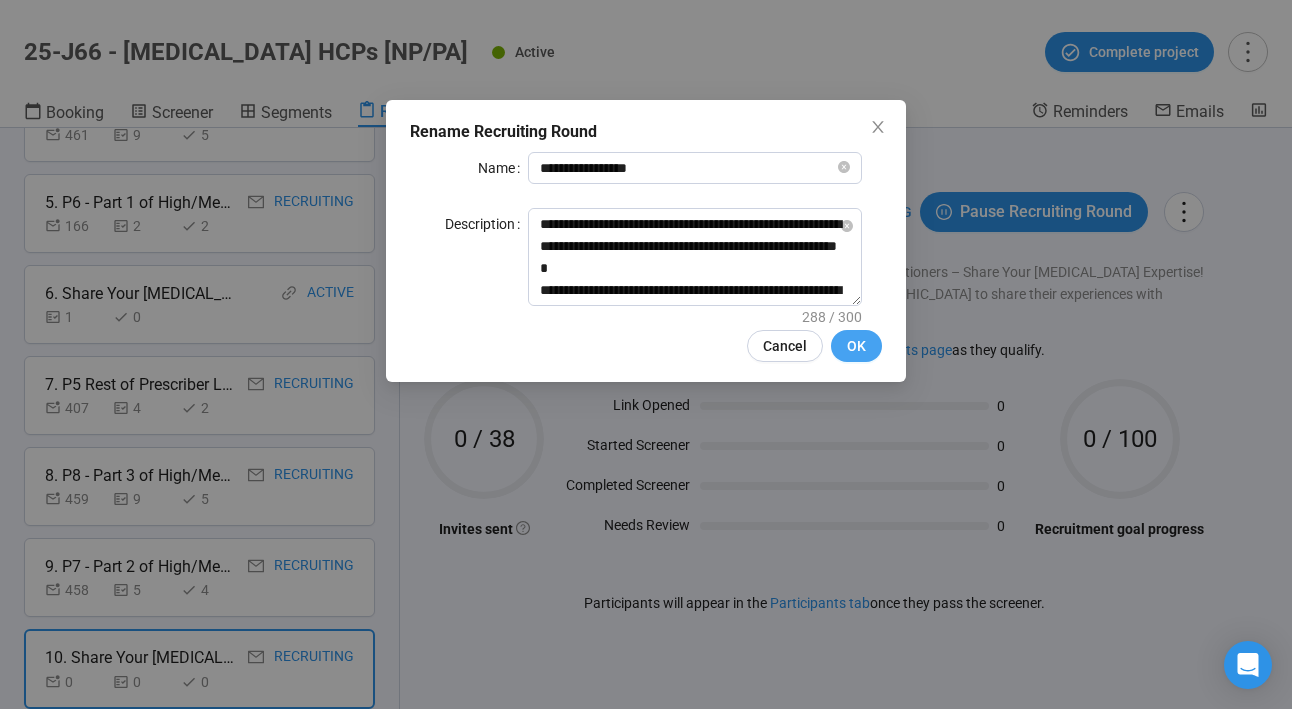 click on "OK" at bounding box center (856, 346) 